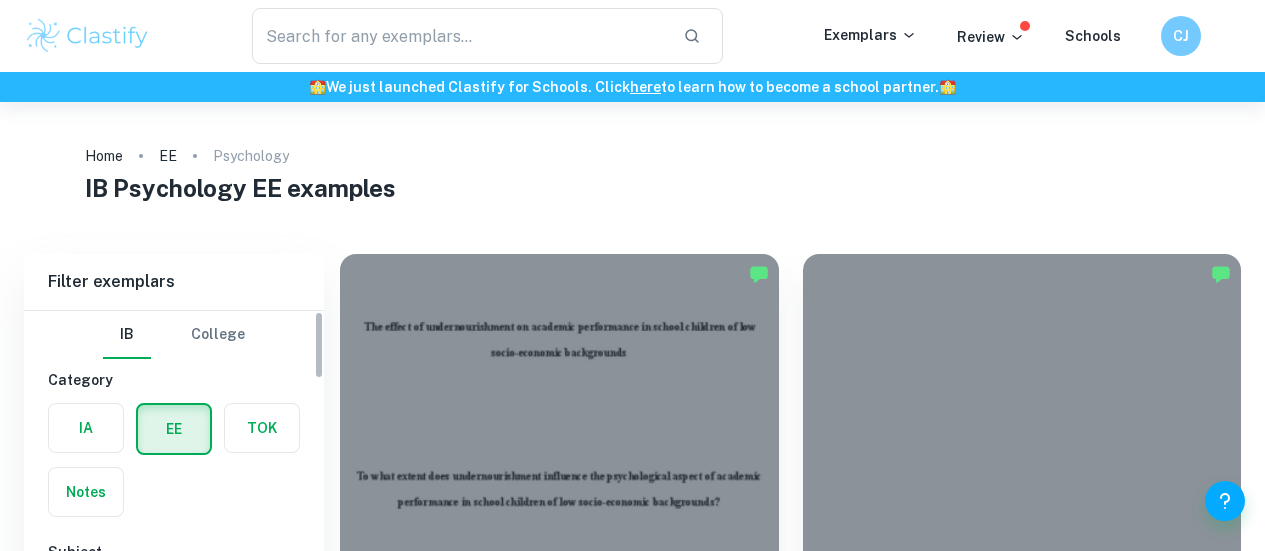 scroll, scrollTop: 100, scrollLeft: 0, axis: vertical 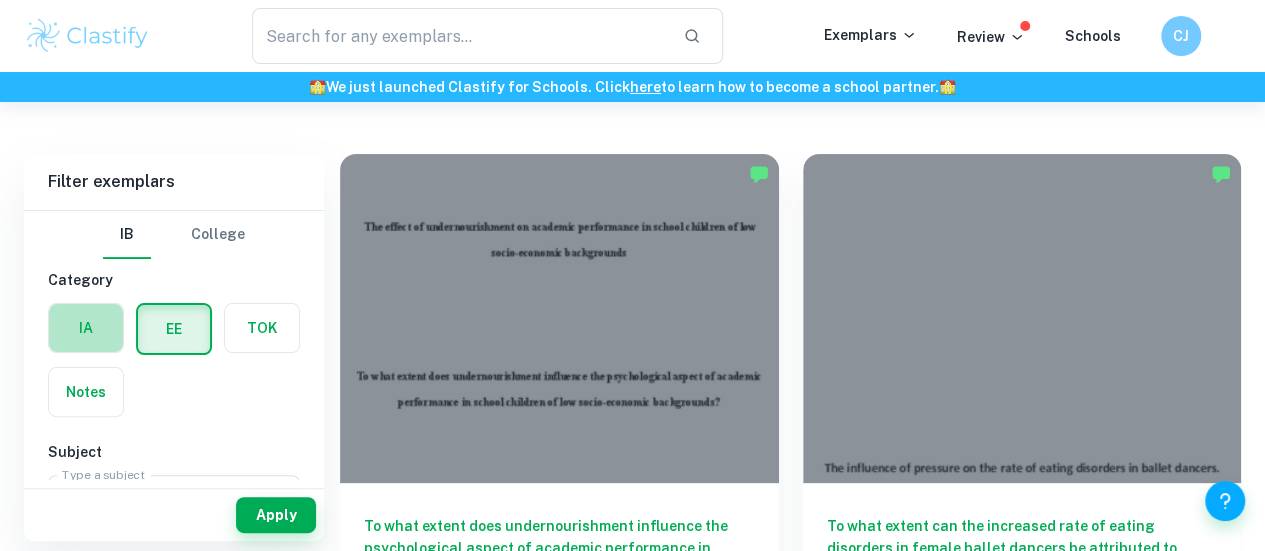 click at bounding box center [86, 328] 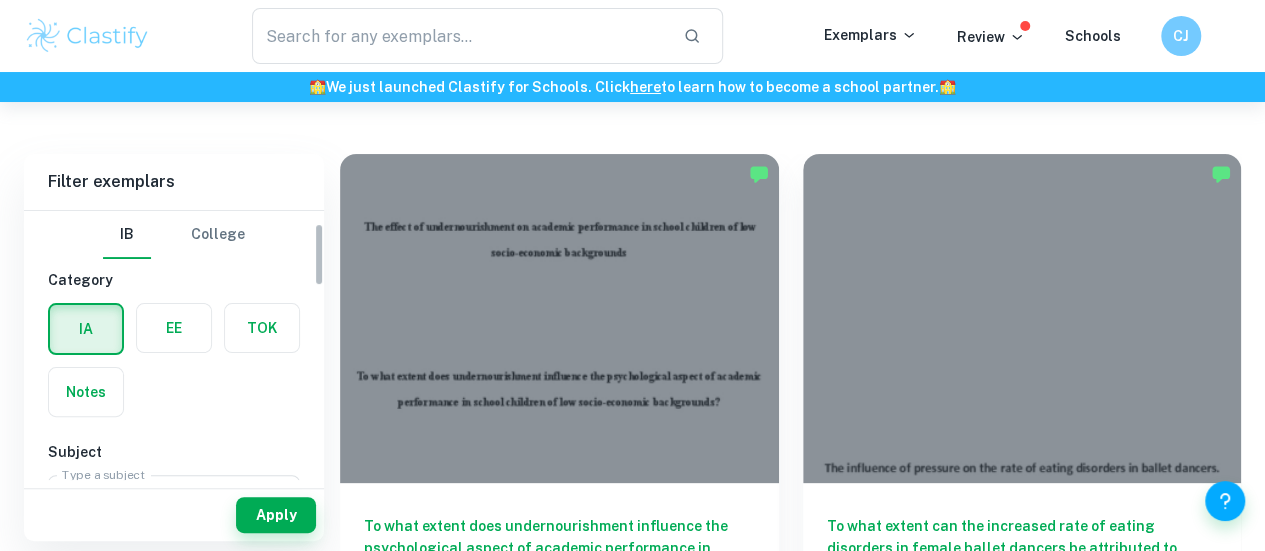 scroll, scrollTop: 100, scrollLeft: 0, axis: vertical 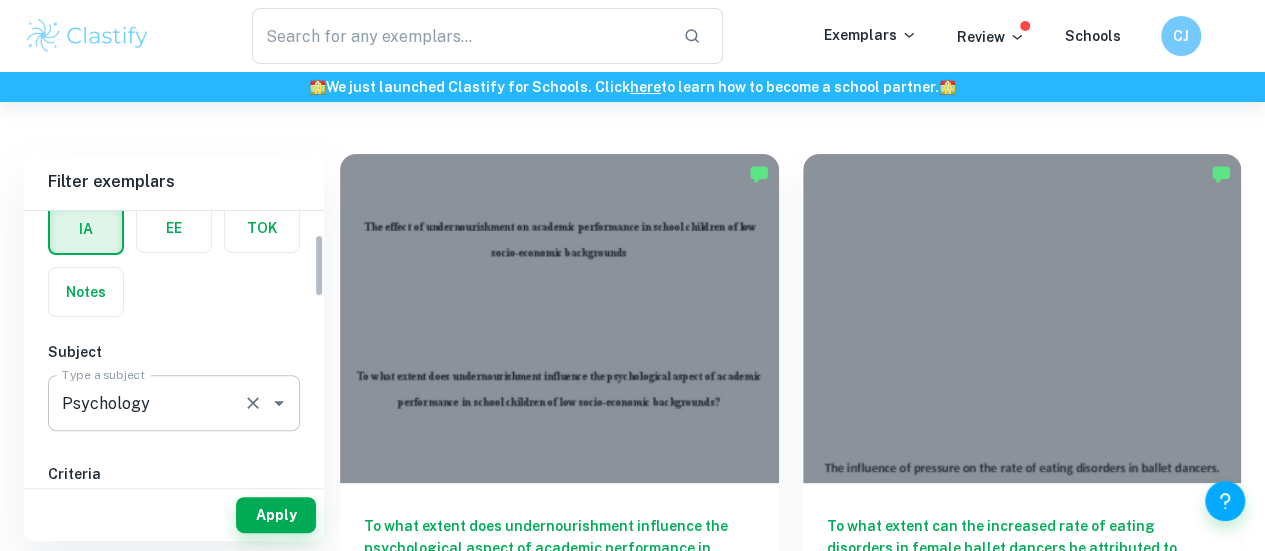 click on "Psychology" at bounding box center (146, 403) 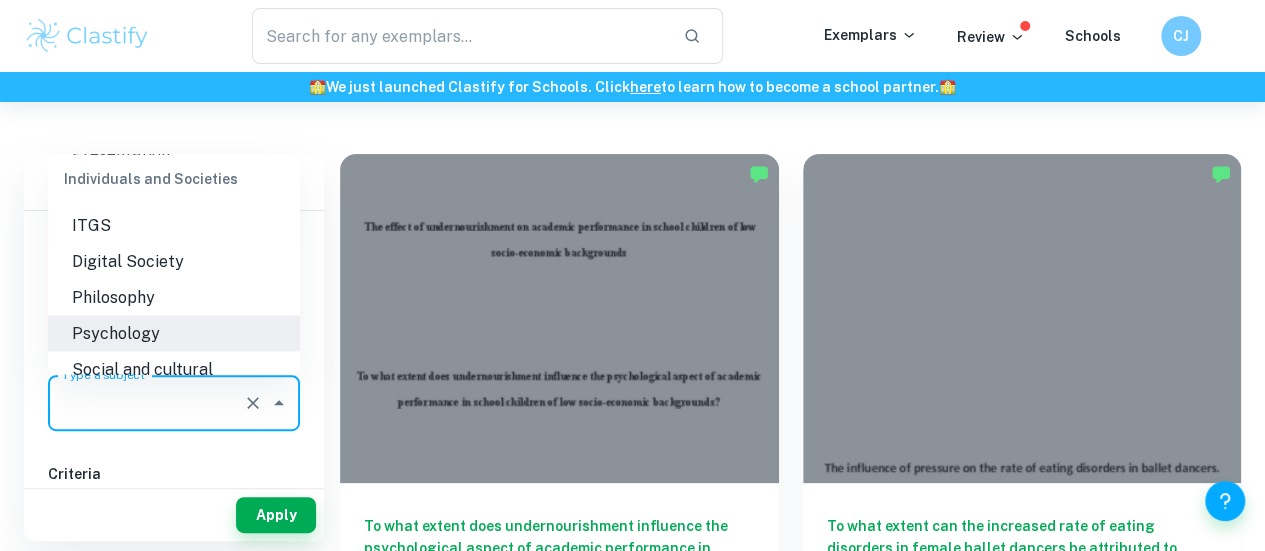 scroll, scrollTop: 0, scrollLeft: 0, axis: both 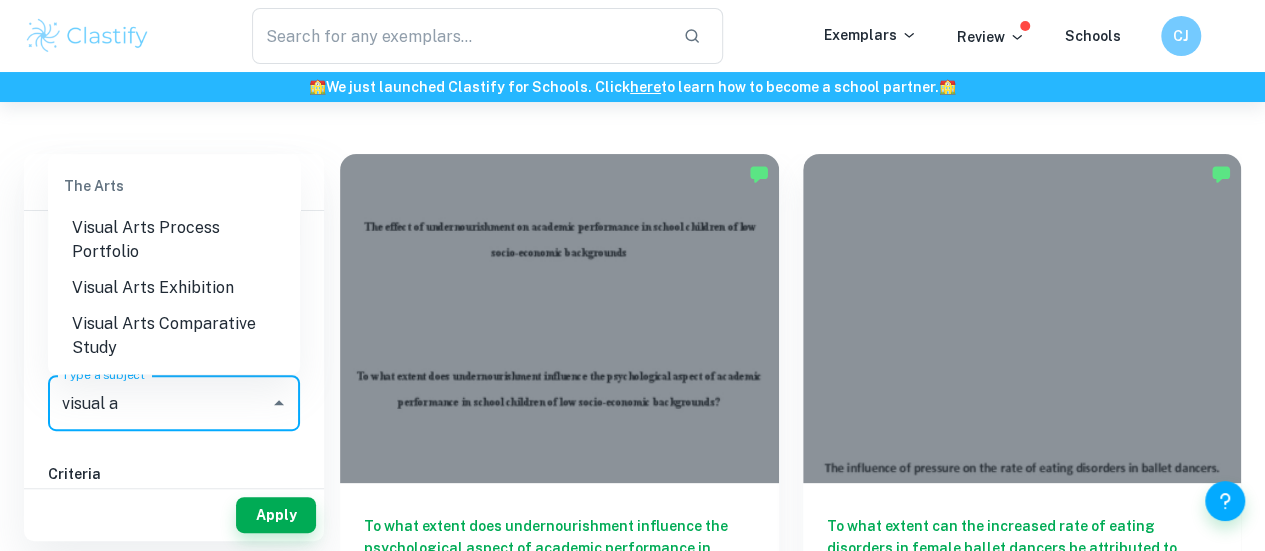 click on "Visual Arts Comparative Study" at bounding box center (174, 336) 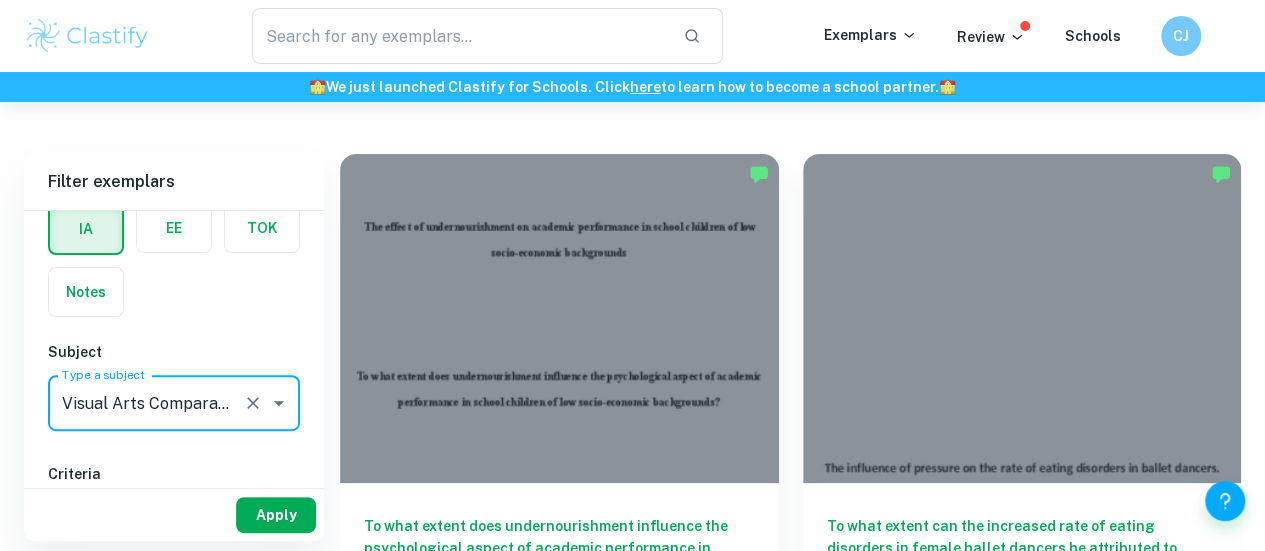 type on "Visual Arts Comparative Study" 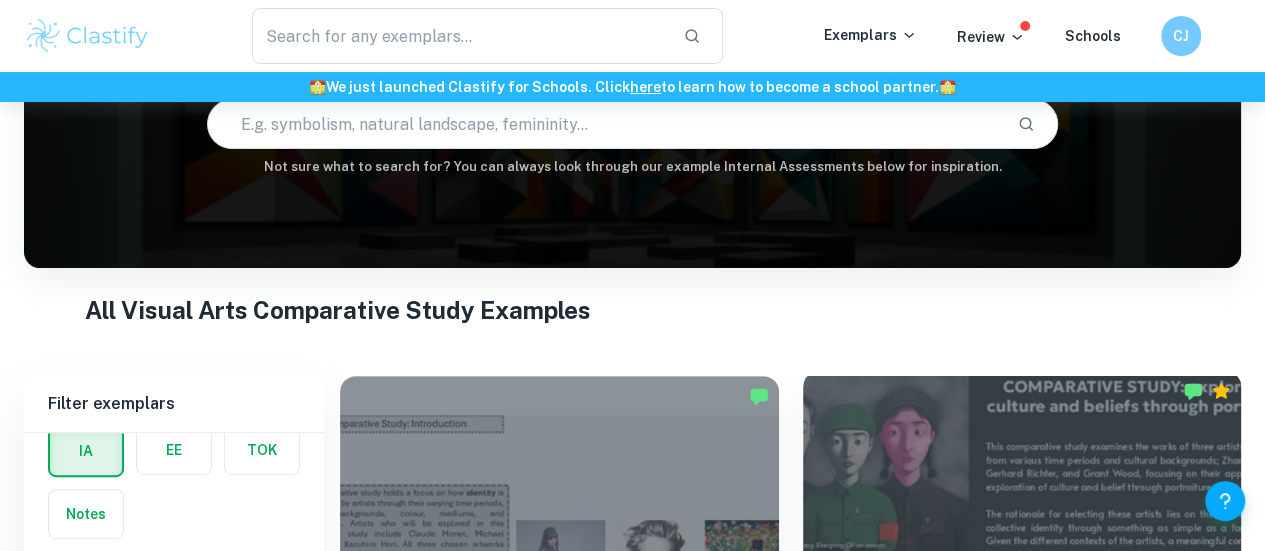 scroll, scrollTop: 400, scrollLeft: 0, axis: vertical 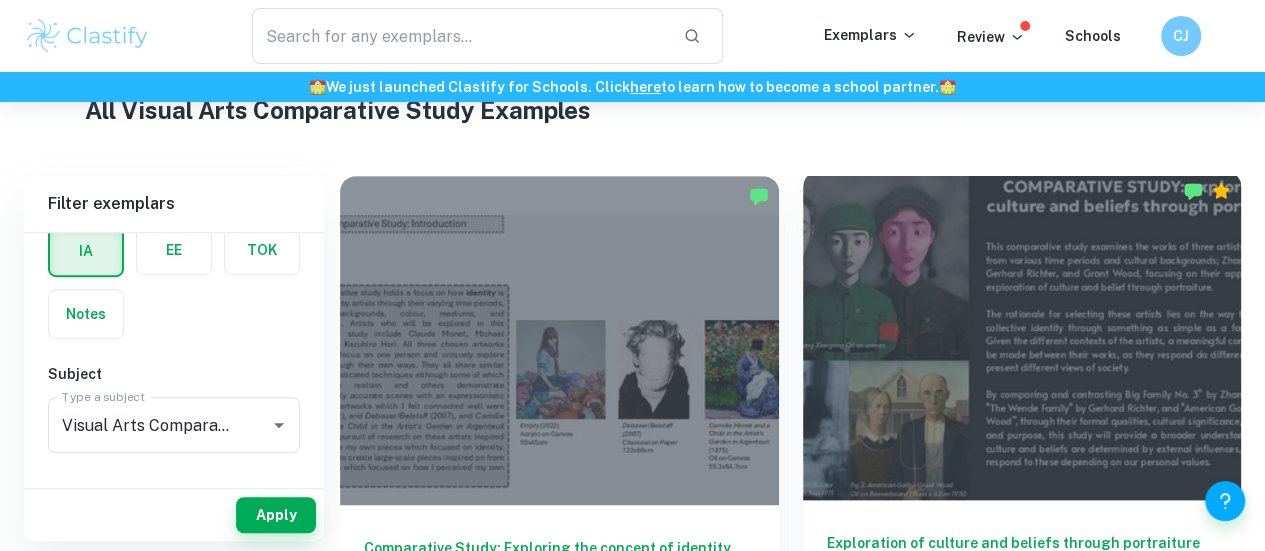 click at bounding box center (1022, 335) 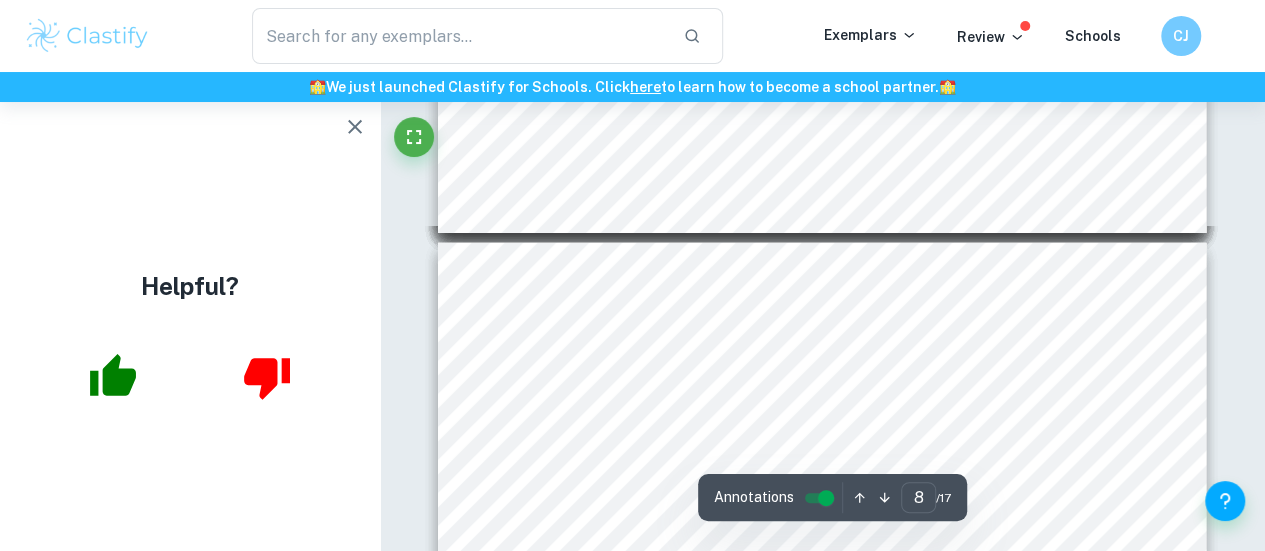 scroll, scrollTop: 3100, scrollLeft: 0, axis: vertical 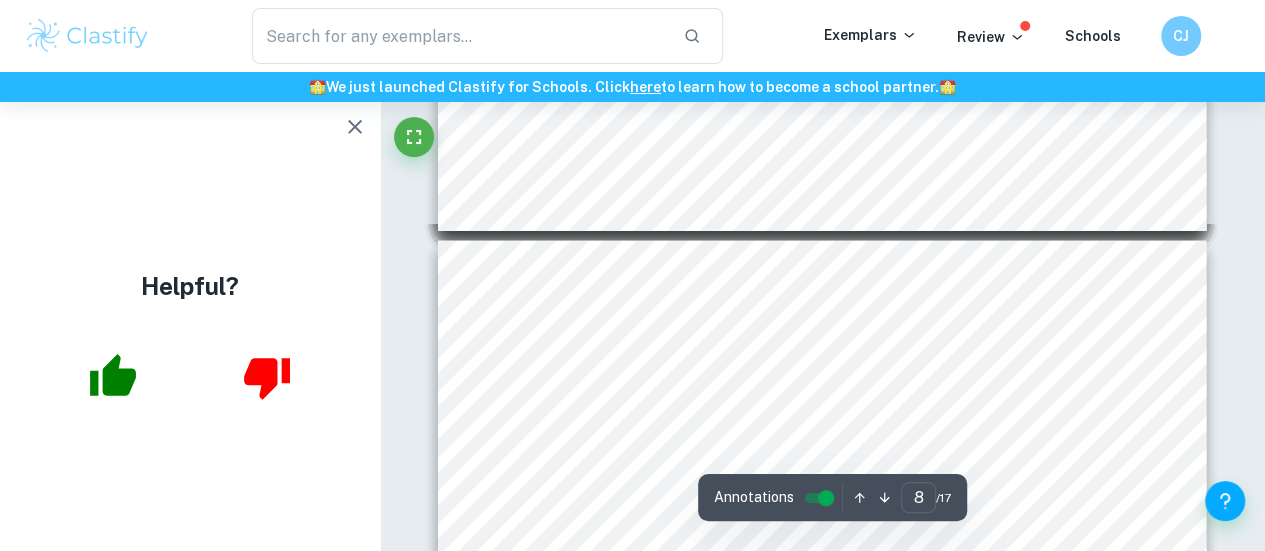 click 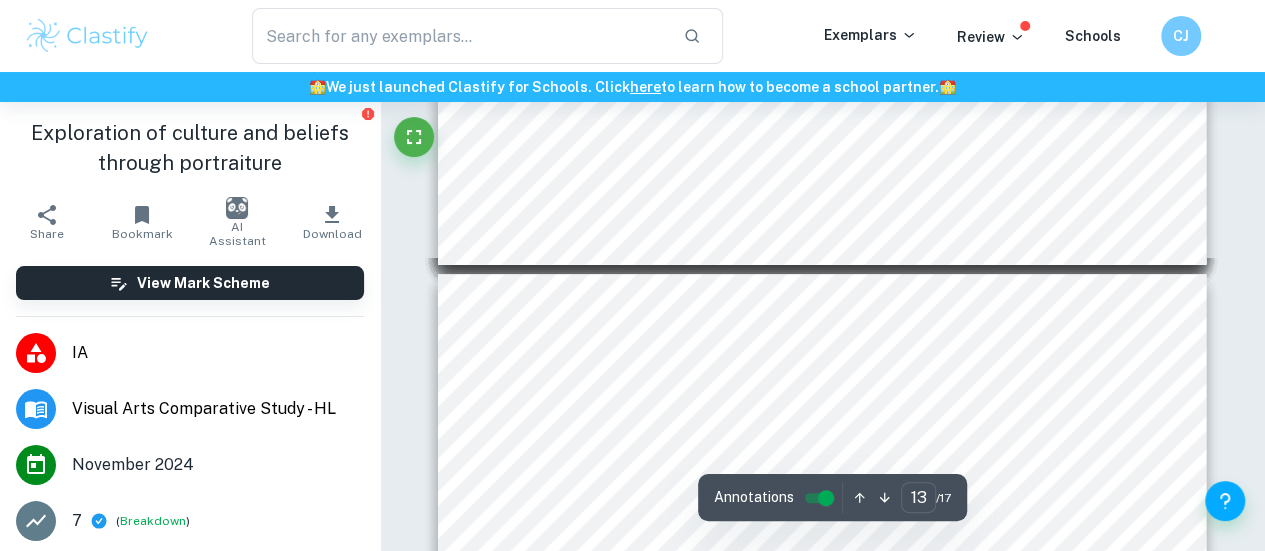 scroll, scrollTop: 5700, scrollLeft: 0, axis: vertical 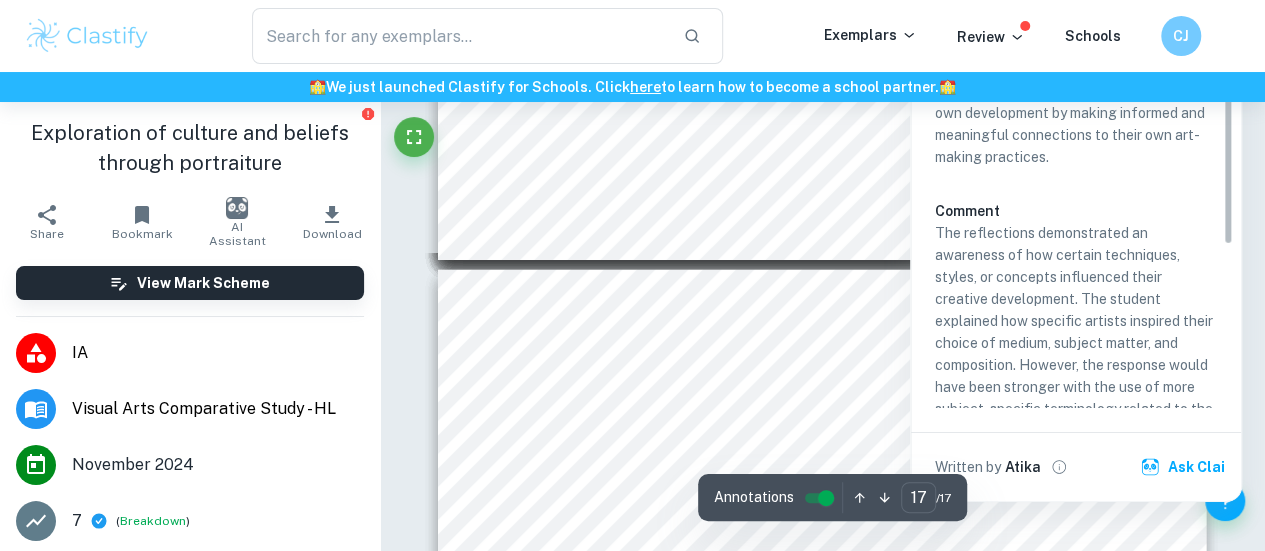 type on "16" 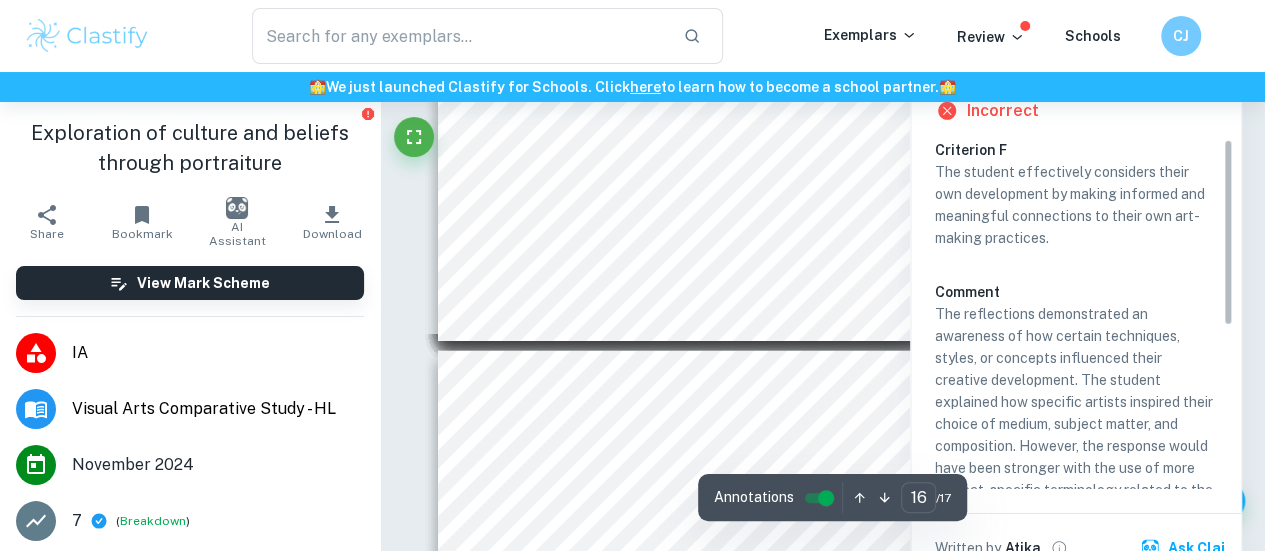 scroll, scrollTop: 6972, scrollLeft: 0, axis: vertical 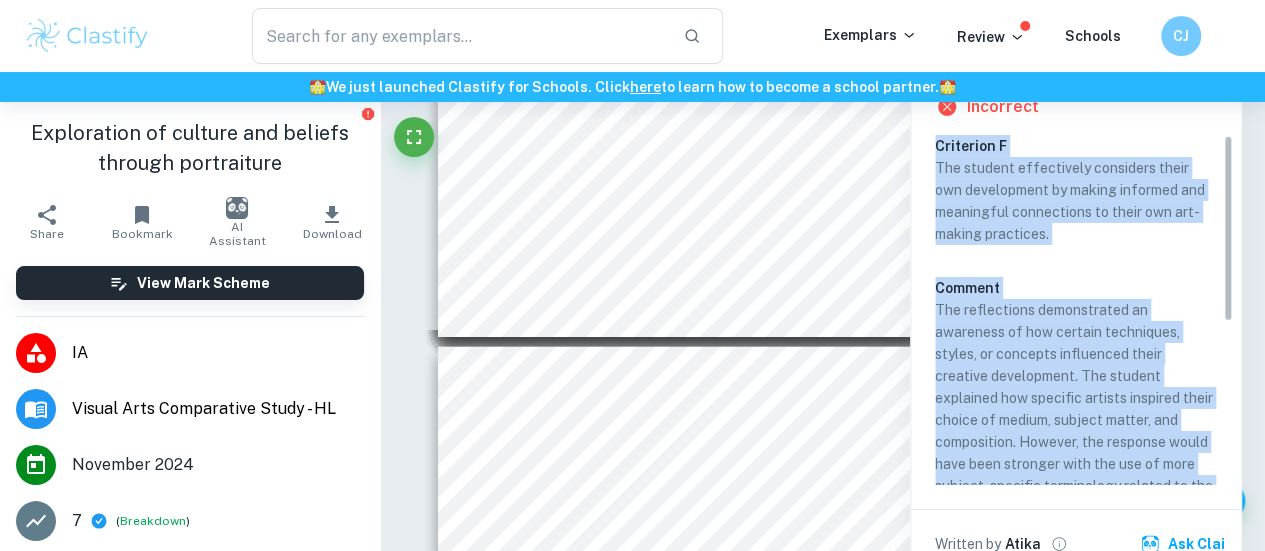 drag, startPoint x: 1208, startPoint y: 467, endPoint x: 937, endPoint y: 139, distance: 425.47034 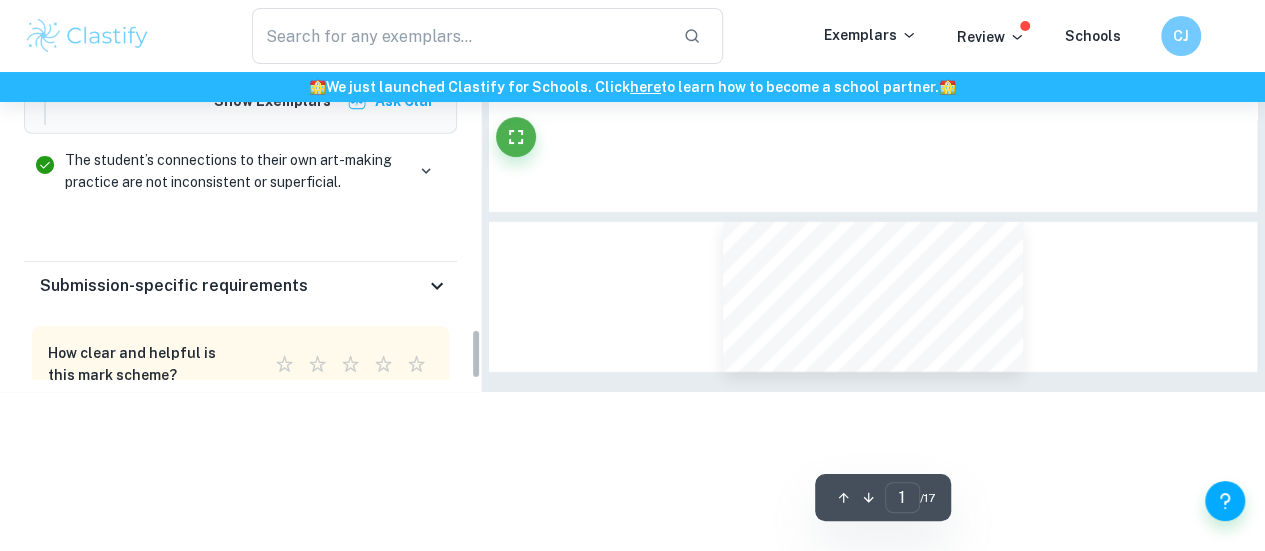 type on "17" 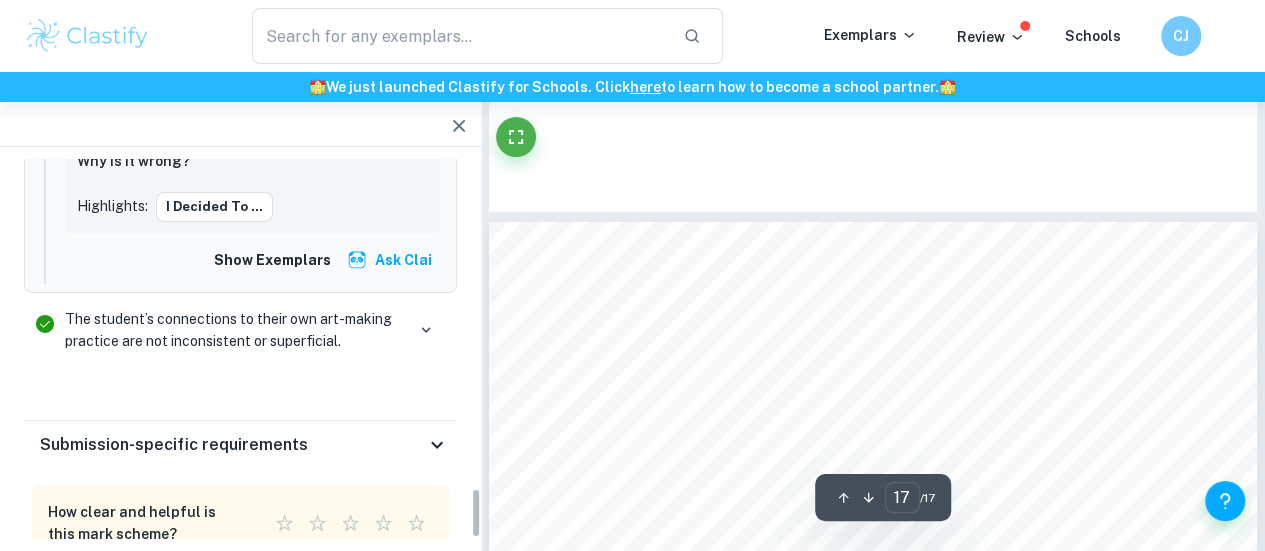 scroll, scrollTop: 2190, scrollLeft: 0, axis: vertical 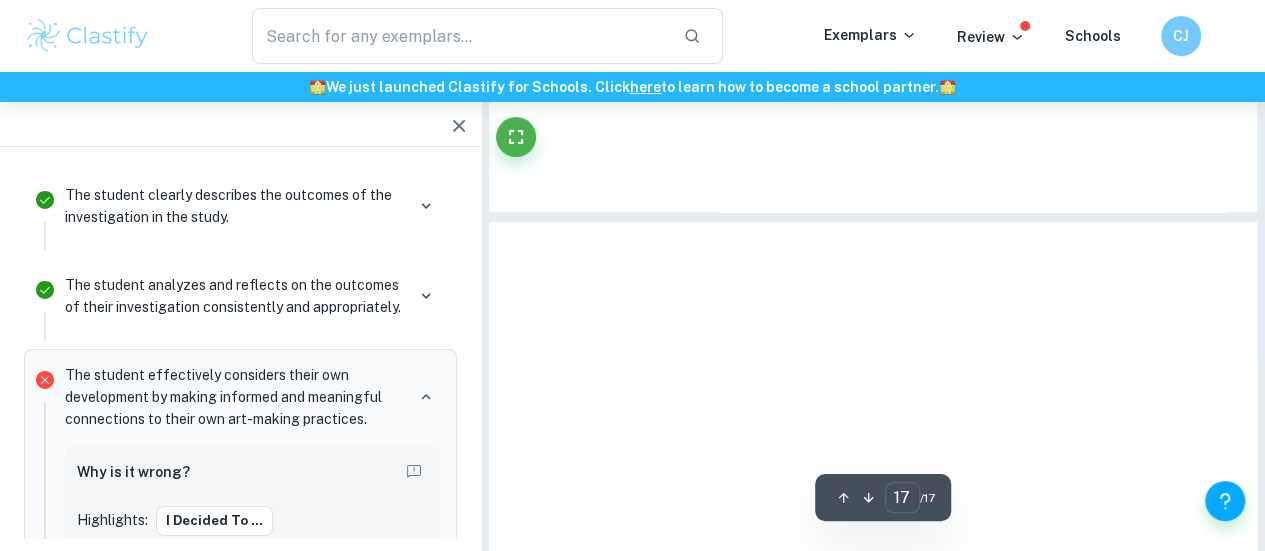 copy on "Criterion F The student effectively considers their own development by making informed and meaningful connections to their own art-making practices. Comment" 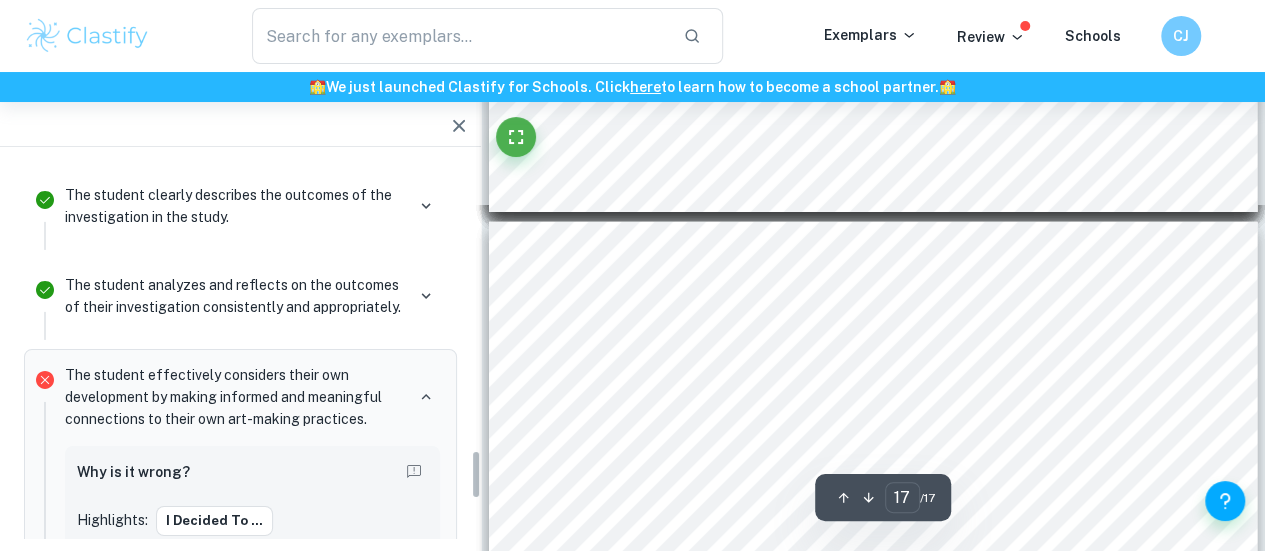 scroll, scrollTop: 2290, scrollLeft: 0, axis: vertical 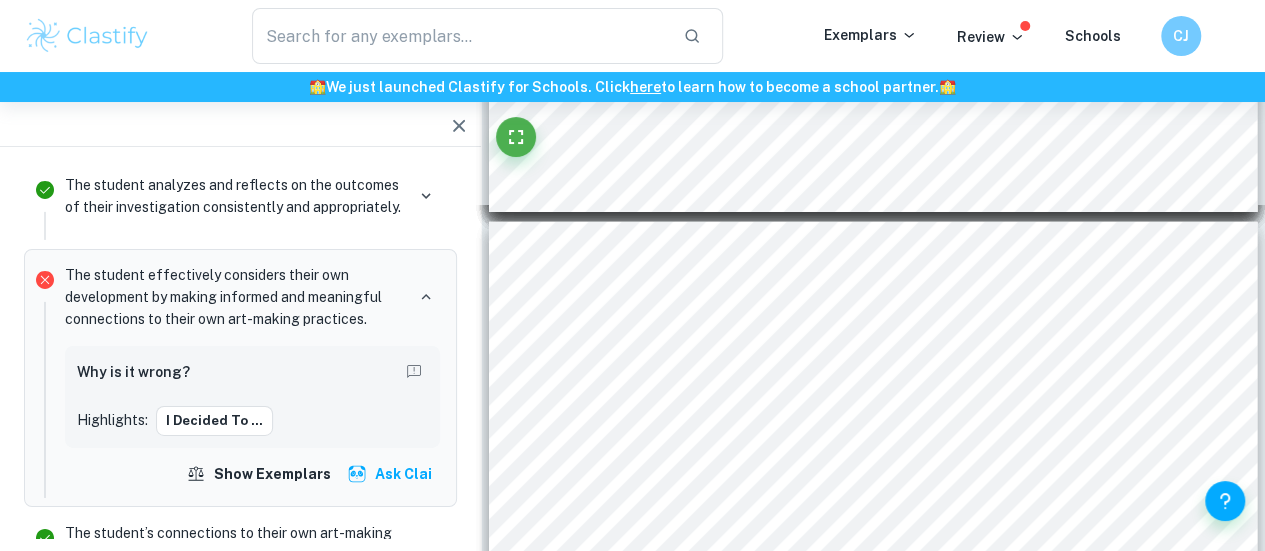 click on "The student effectively considers their own development by making informed and meaningful connections to their own art-making practices." at bounding box center (234, 297) 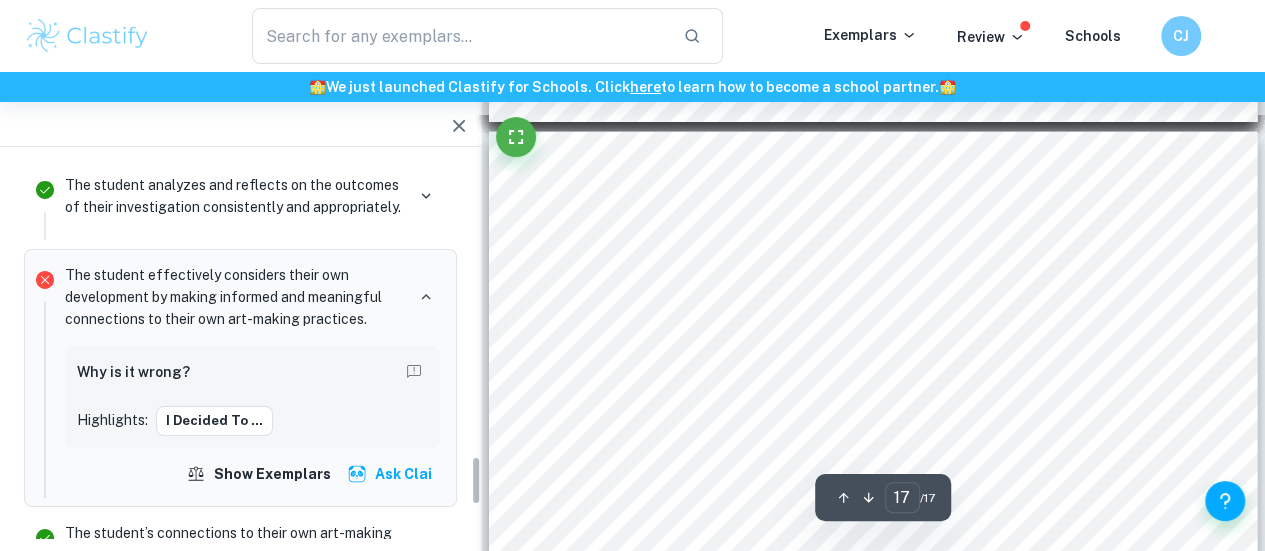 scroll, scrollTop: 7072, scrollLeft: 0, axis: vertical 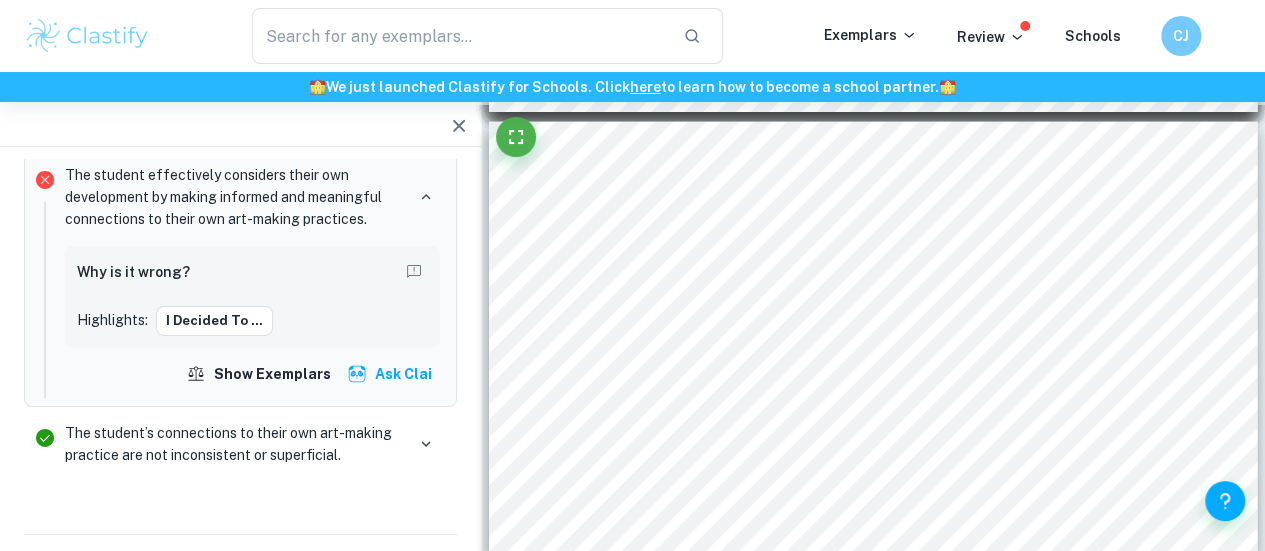 click on "The student effectively considers their own development by making informed and meaningful connections to their own art-making practices." at bounding box center [234, 197] 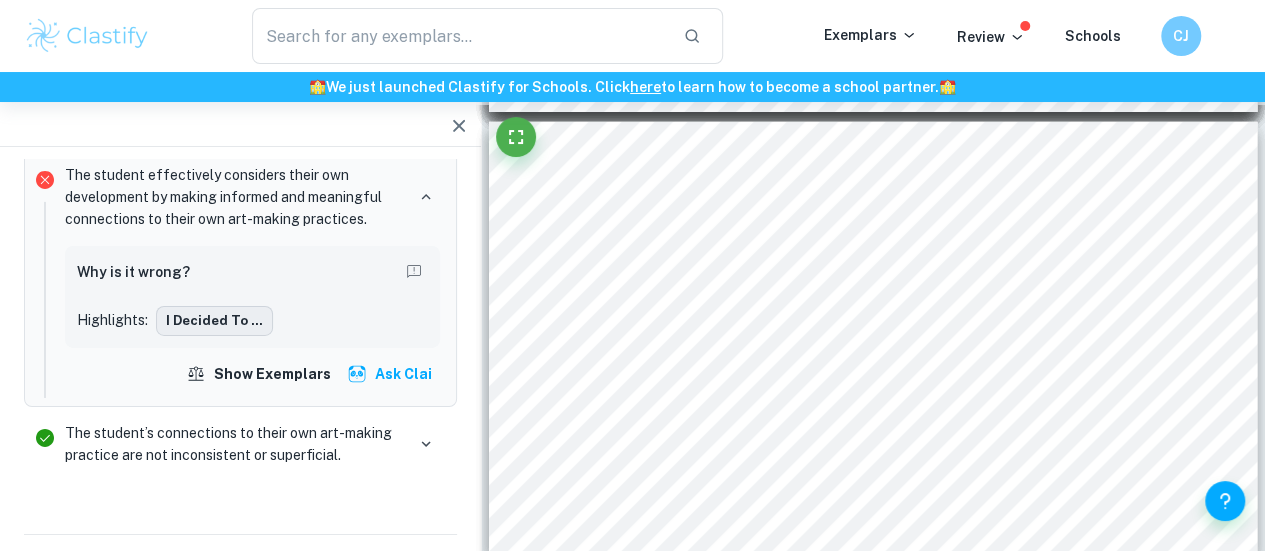 click on "I decided to ..." at bounding box center [214, 321] 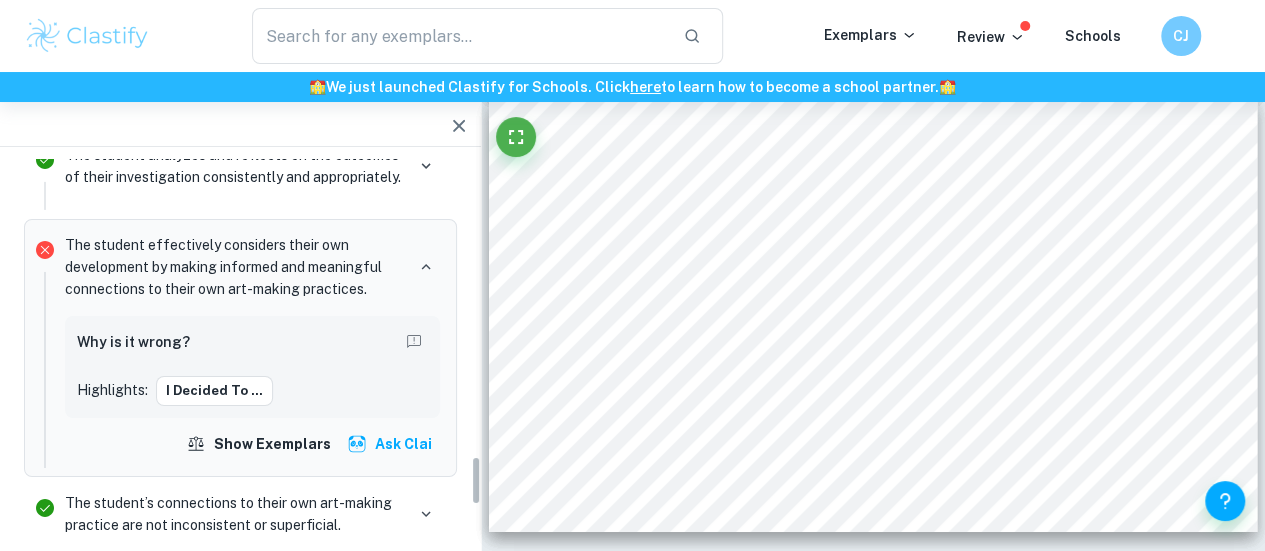 scroll, scrollTop: 2190, scrollLeft: 0, axis: vertical 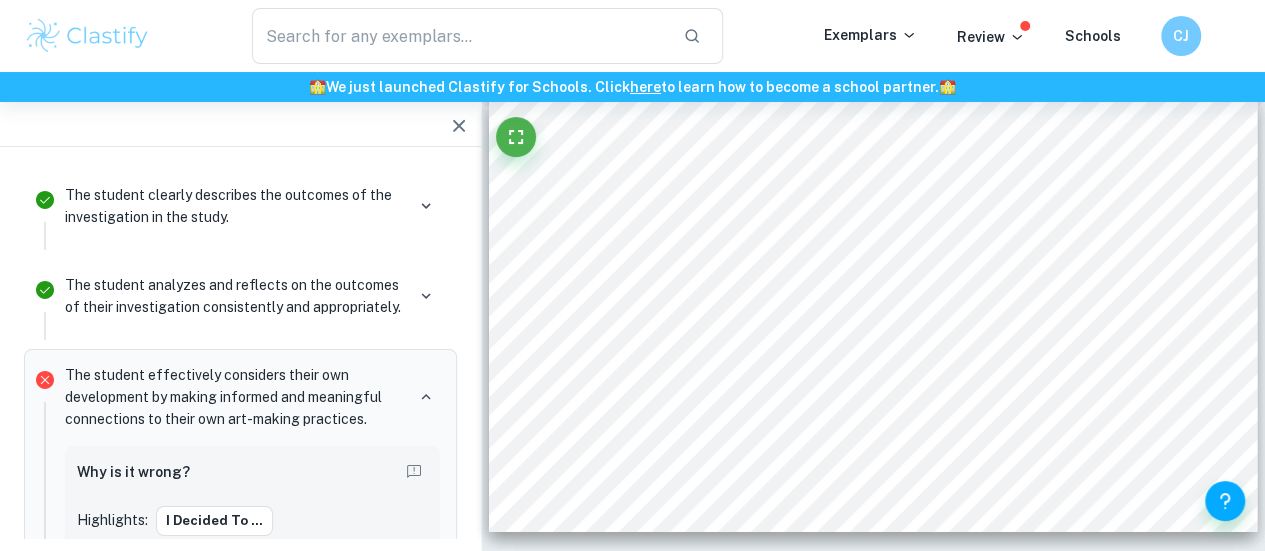click on "Why is it wrong?" at bounding box center (252, 474) 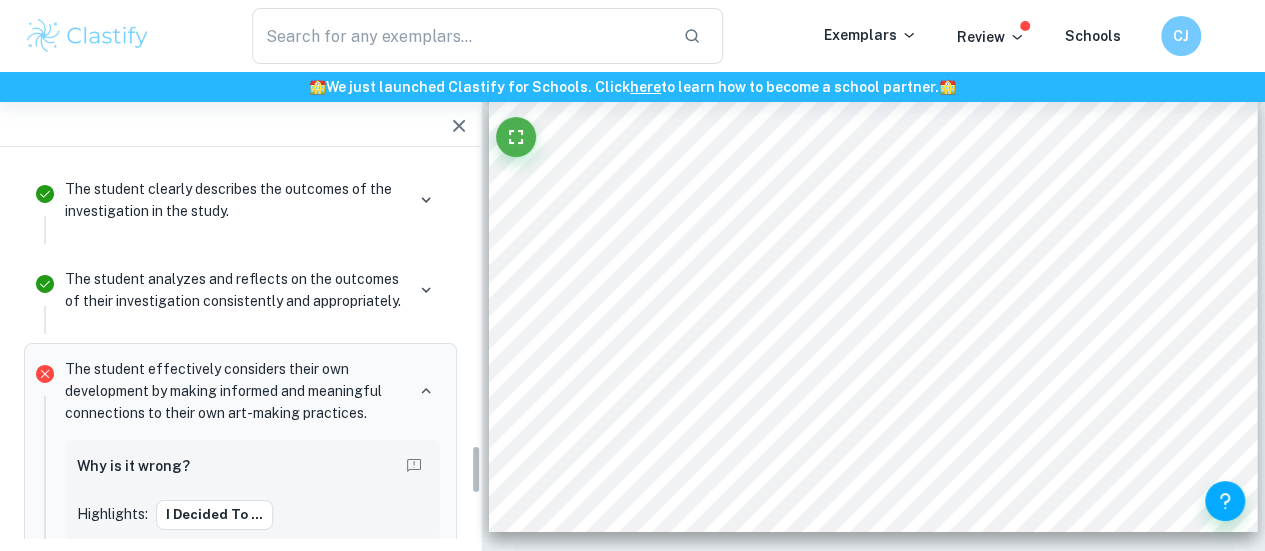 scroll, scrollTop: 2190, scrollLeft: 0, axis: vertical 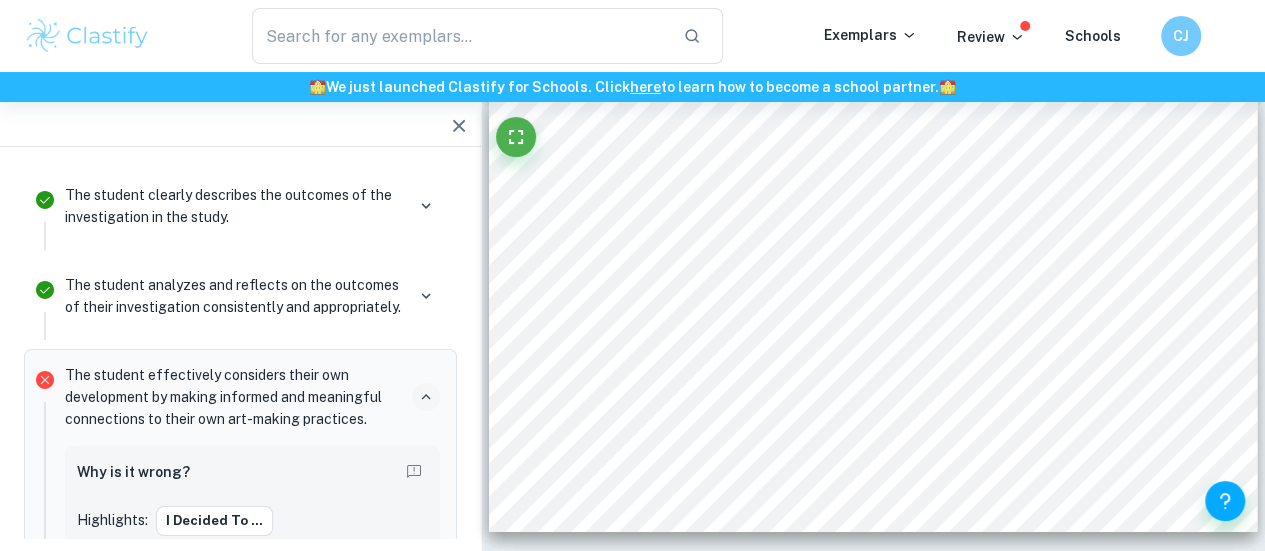 click 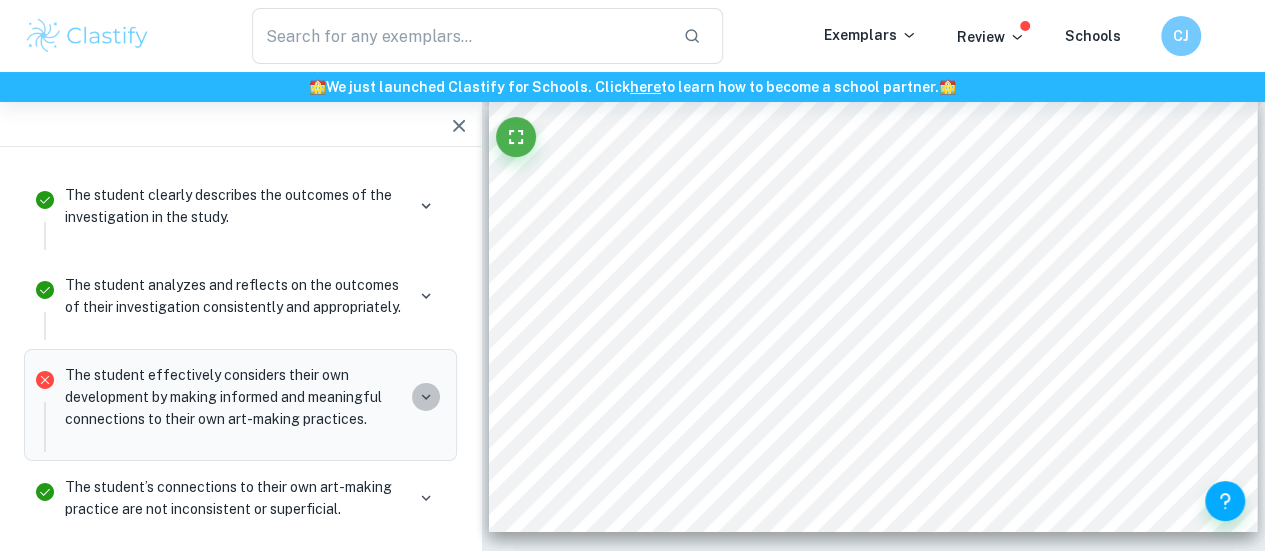 click 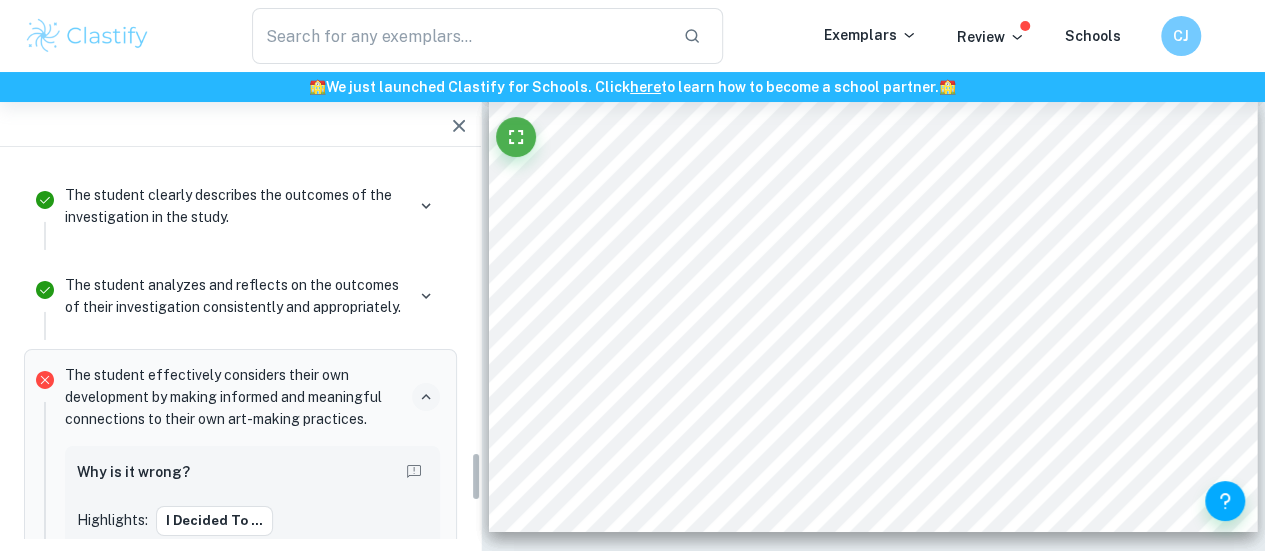 scroll, scrollTop: 2390, scrollLeft: 0, axis: vertical 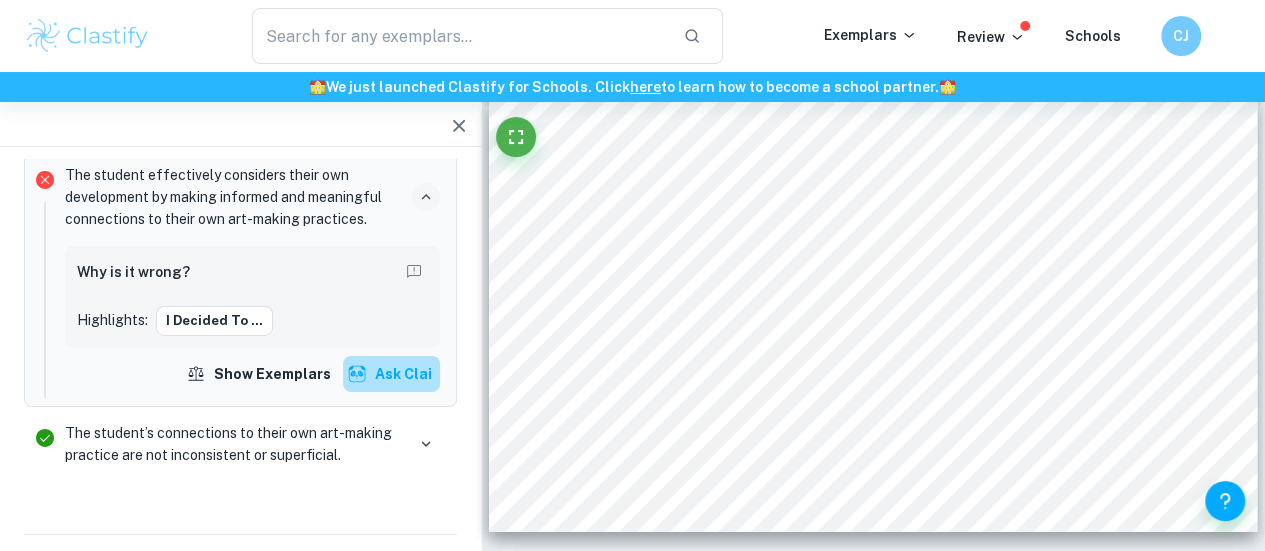 click on "Ask Clai" at bounding box center (391, 374) 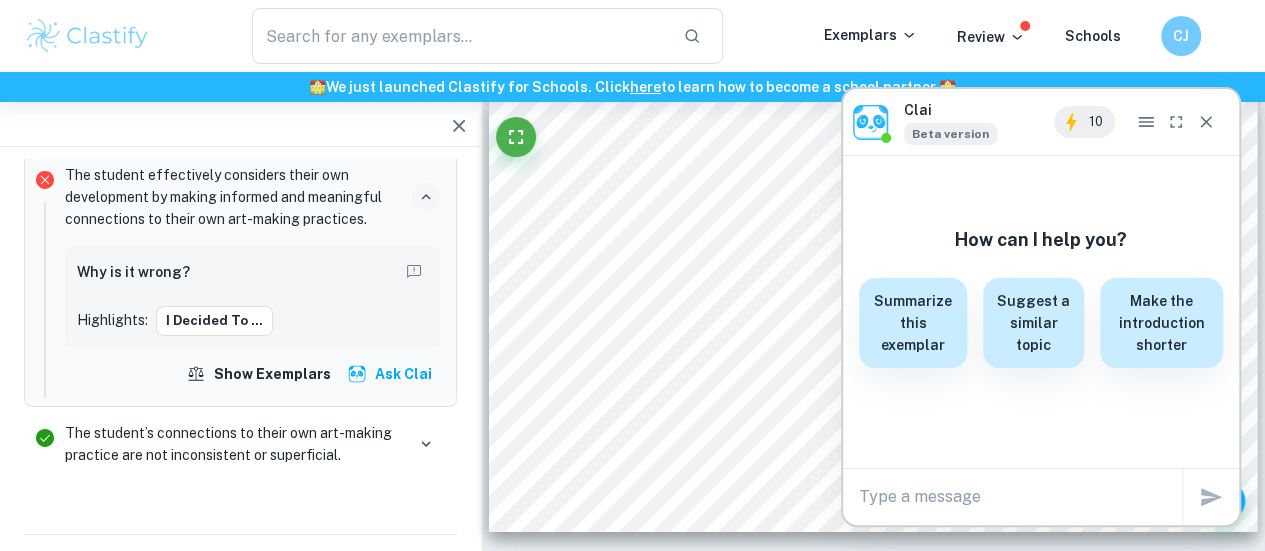 type 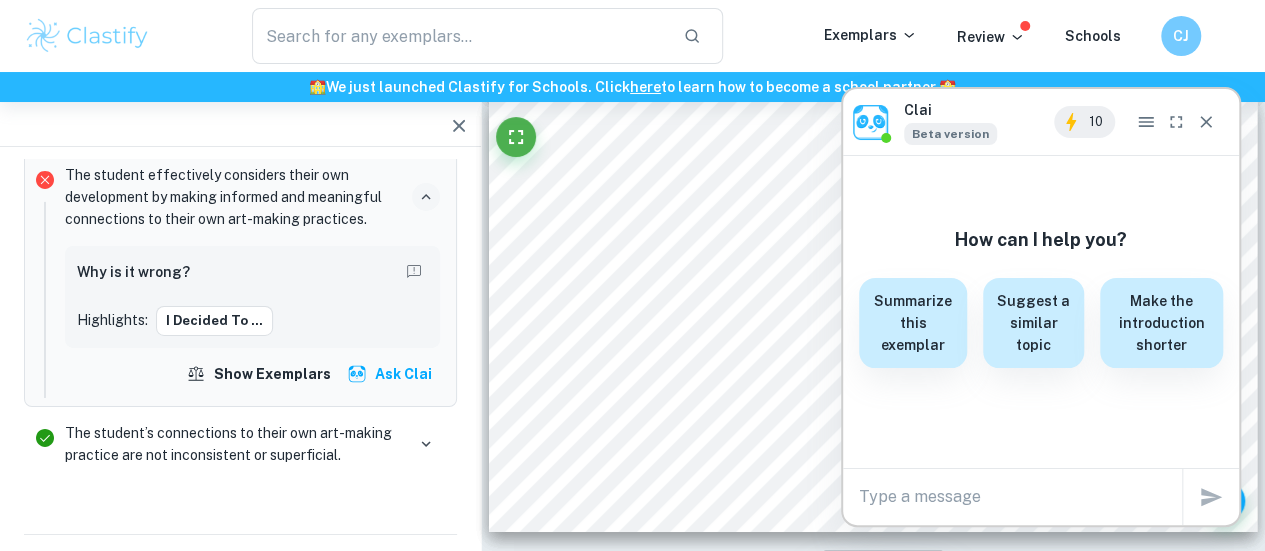 click on "x" at bounding box center (1020, 497) 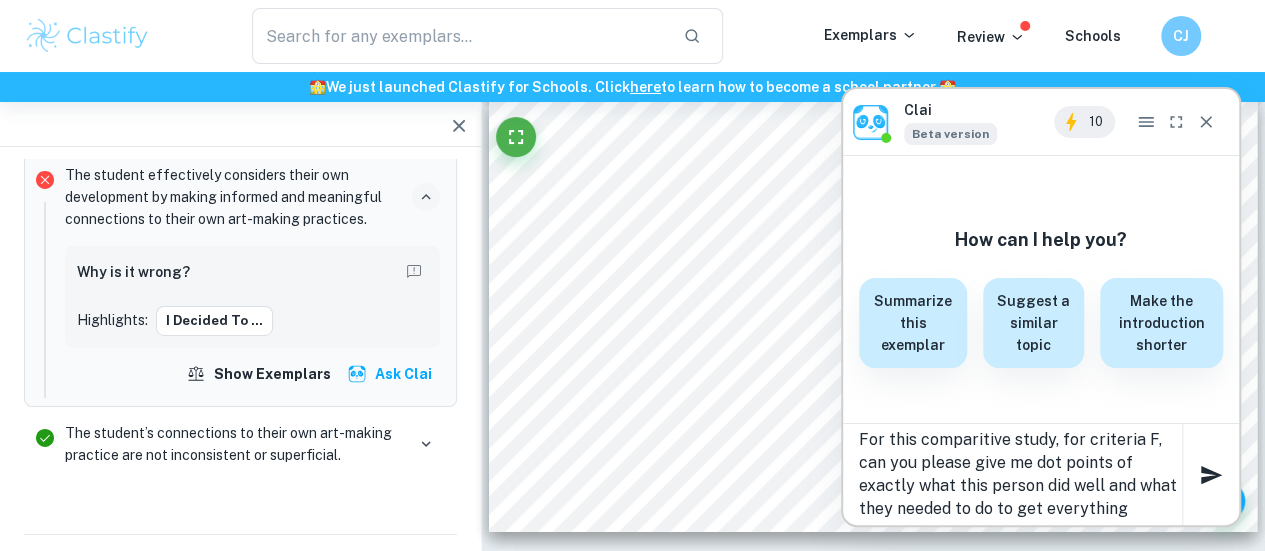 type on "For this comparitive study, for criteria F, can you please give me dot points of exactly what this person did well and what they needed to do to get everything perfect" 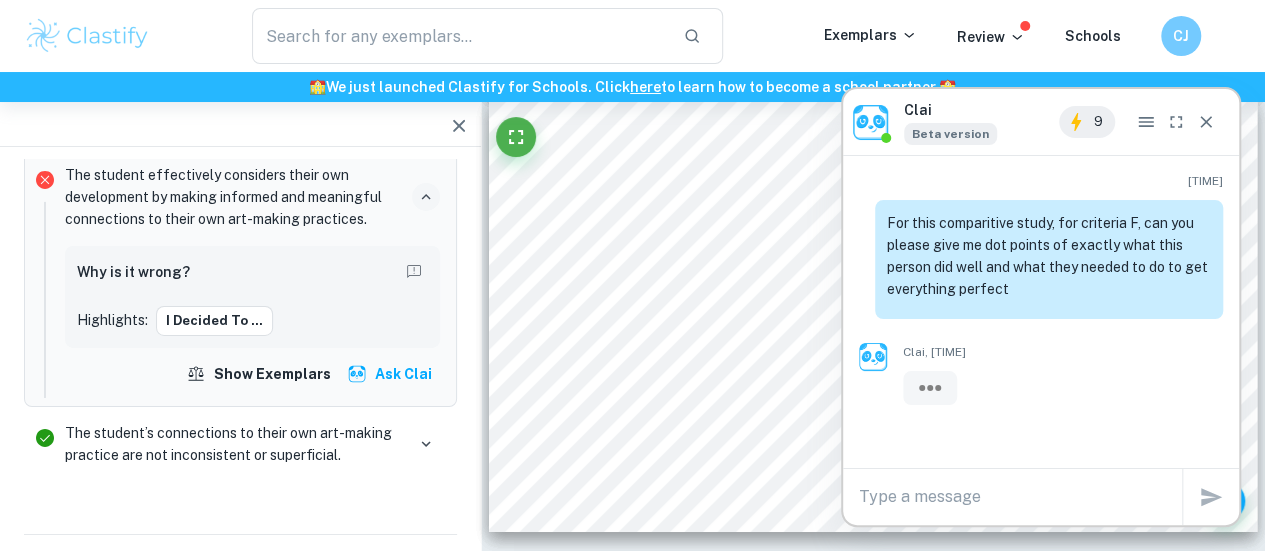 scroll, scrollTop: 0, scrollLeft: 0, axis: both 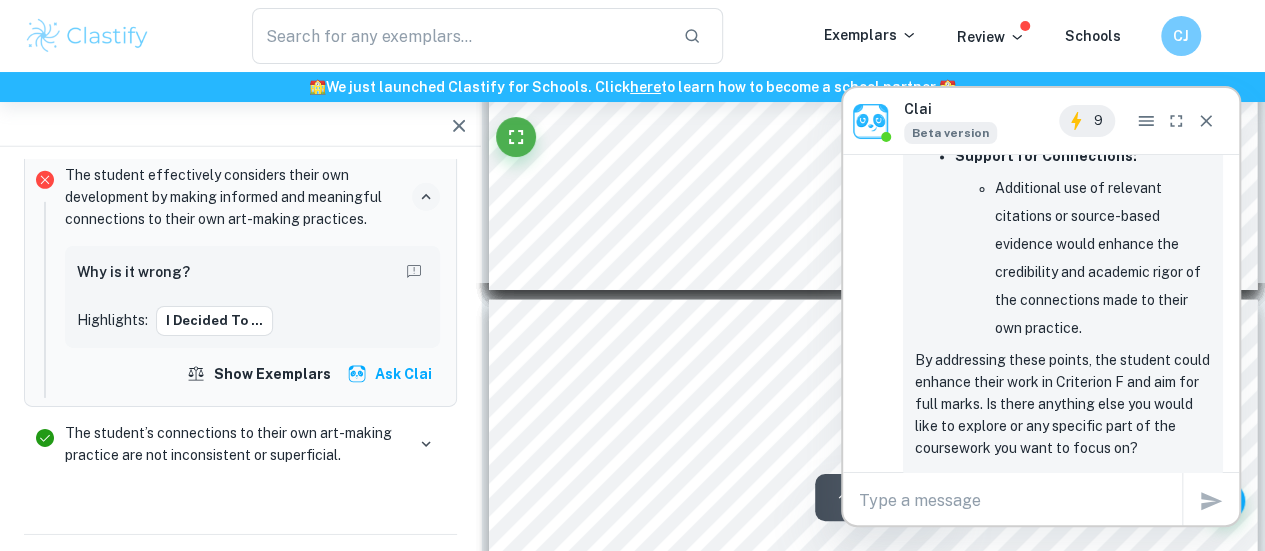 type on "17" 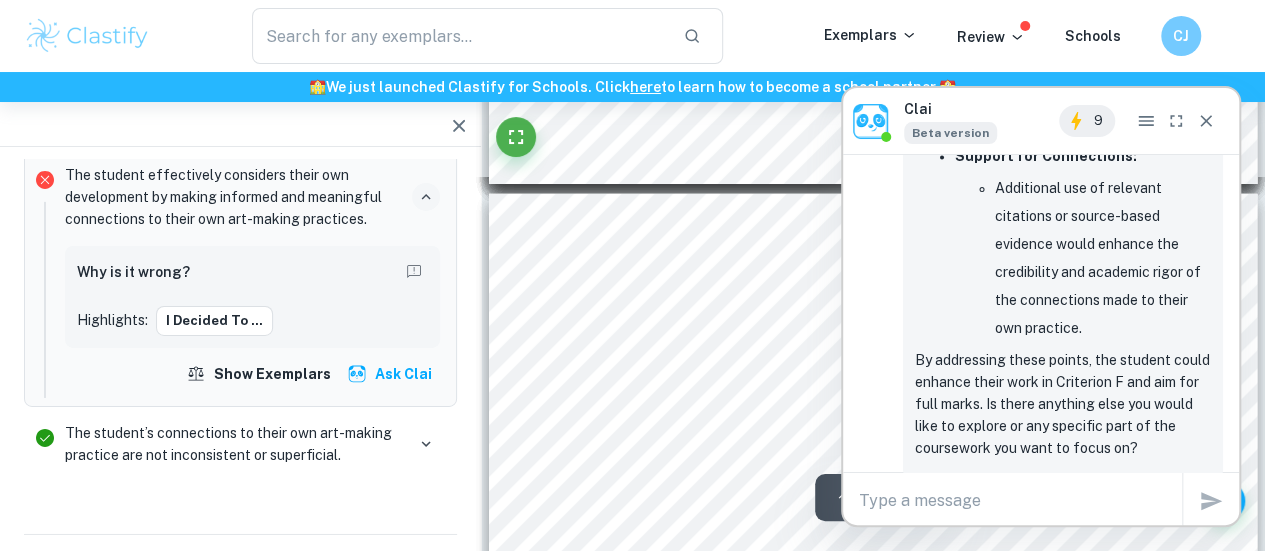 scroll, scrollTop: 7094, scrollLeft: 0, axis: vertical 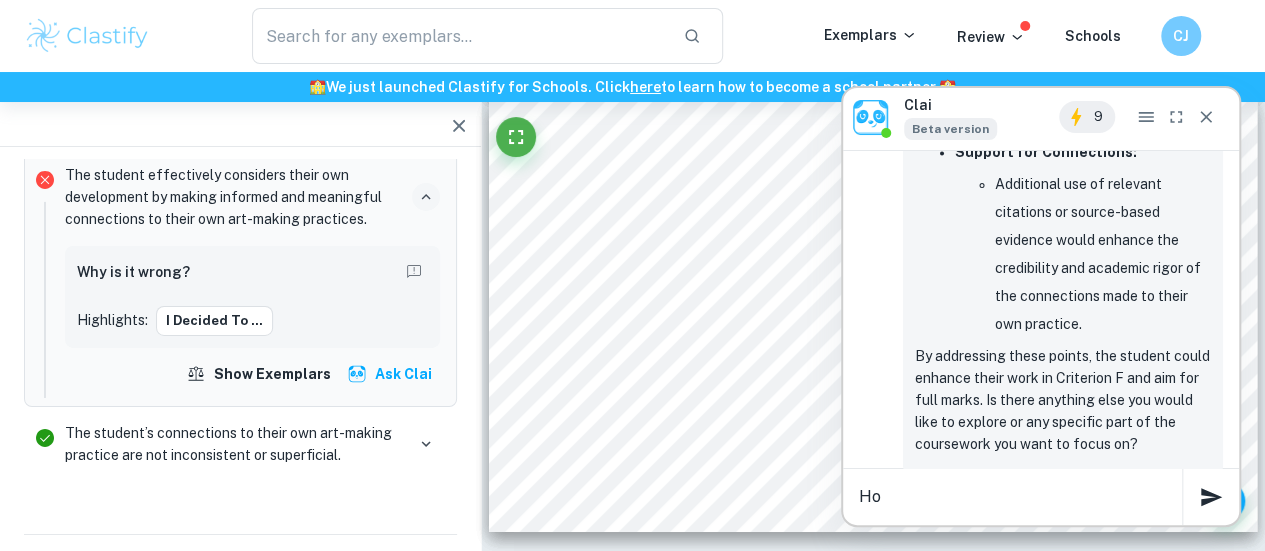 type on "H" 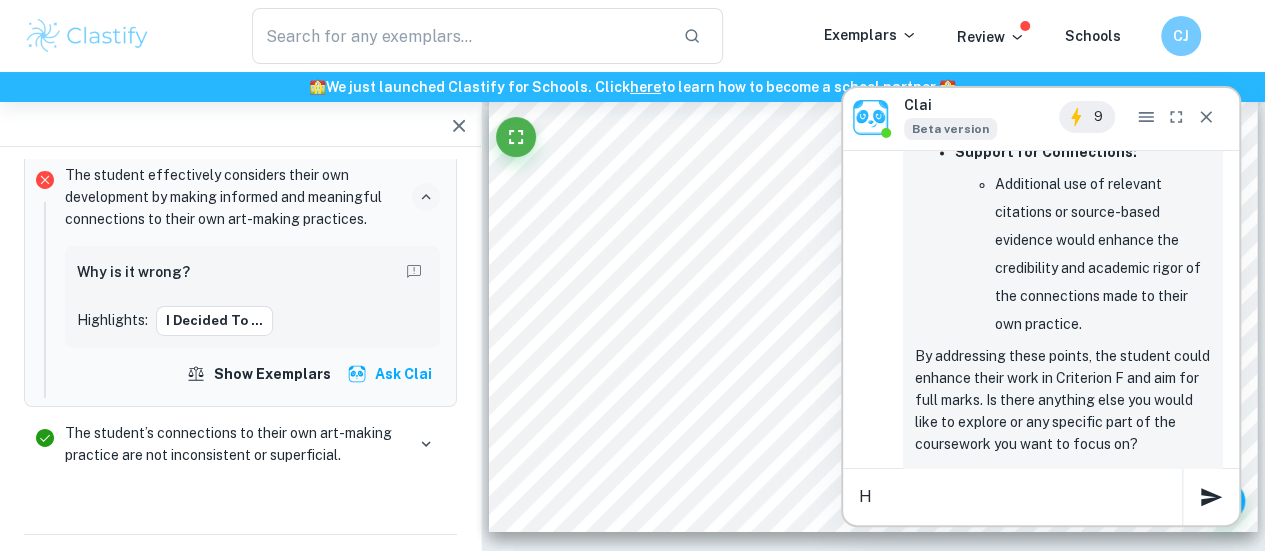 type 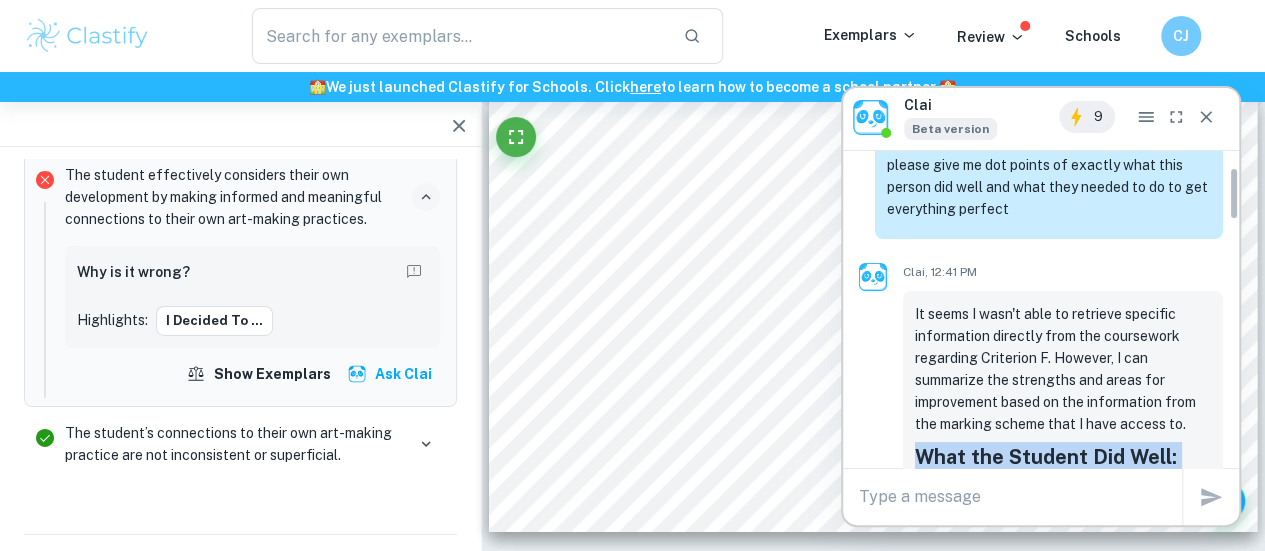 scroll, scrollTop: 100, scrollLeft: 0, axis: vertical 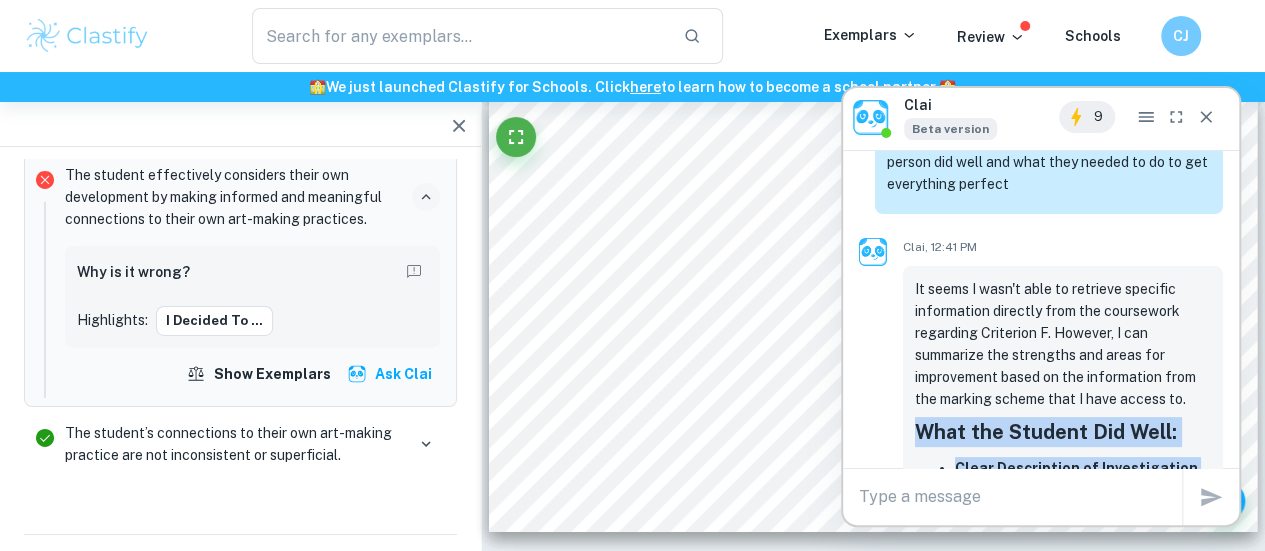 drag, startPoint x: 1080, startPoint y: 280, endPoint x: 910, endPoint y: 438, distance: 232.0862 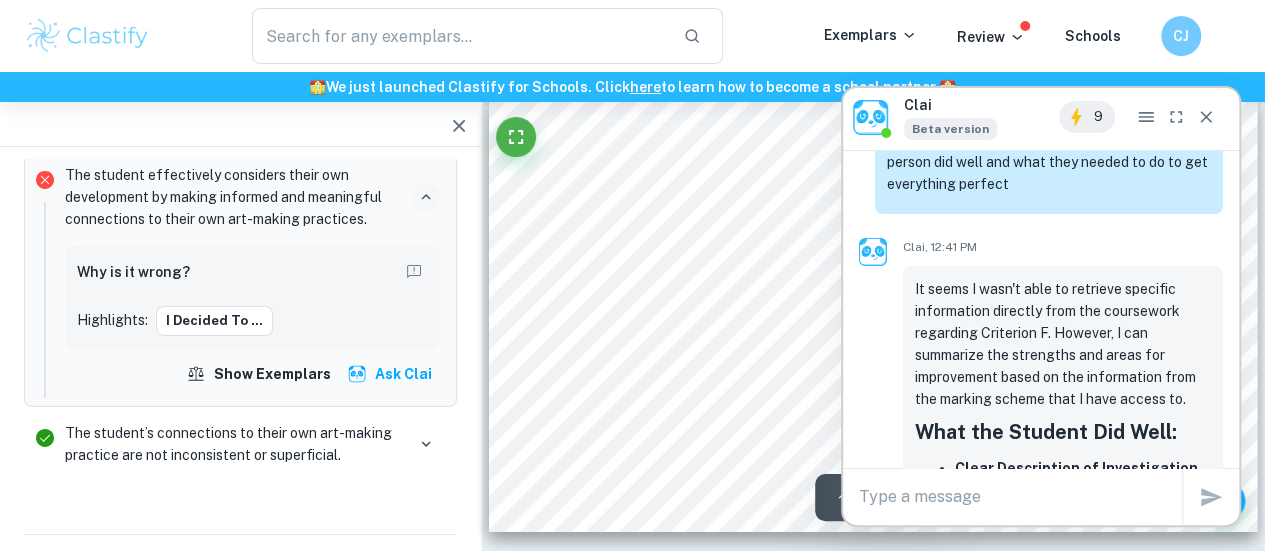 click on "ARTIST INFLUENCES ON PERSONAL WORK: Untitled Fig 5: Students work (onal piece): Untitled Oil on canvas 110 cm x 80 cm stylistic inûuences blurring for a lack of identity medium & technique unnatural source of light For this artwork, I wanted to achieve a similar degree of realism as [PERSON] did in American Gothic. I was inspired by his attention to detail, seen throughout the painting in both the subjects and the background. This realism made the painting feel more uncanny than if it were more caricaturist, as it makes it look like a photograph. Similar to [PERSON], I paid close attention to the skin of the subjects, and the fabric (the duvet) in the painting, by working with multiple values, I was able to create dimension similar to [PERSON]. This attention to detail also gave my work an uncanny feeling because of the juxtaposition between the realistic style and the surrealistic composition, creating a feeling of discomfort on the viewer. shadow When highlighting the areas where creates a" at bounding box center (873, 316) 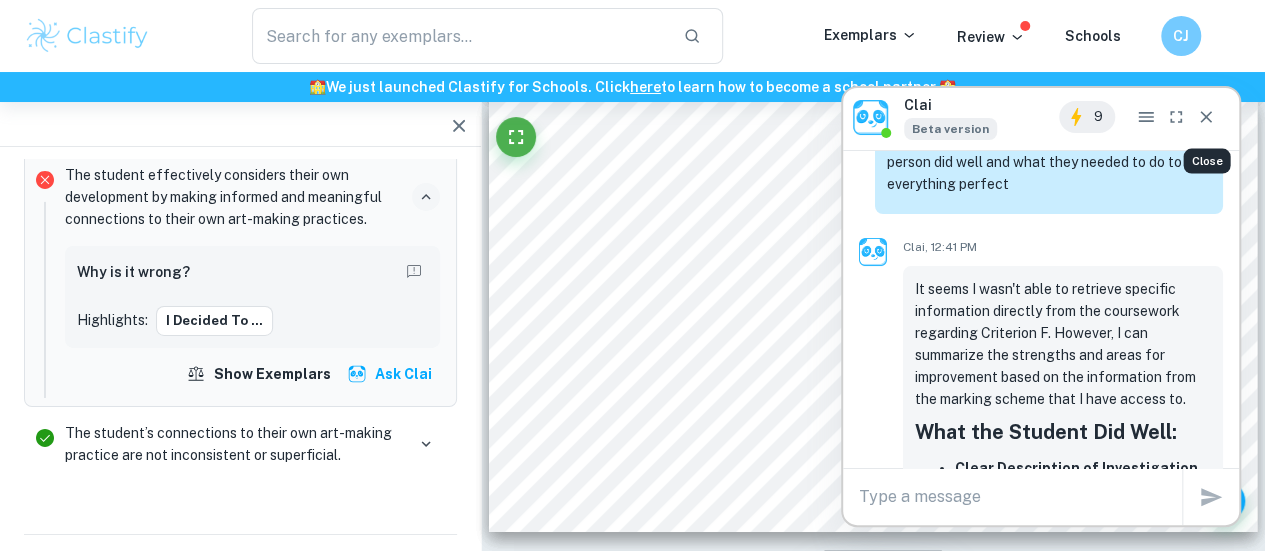 click at bounding box center (1206, 117) 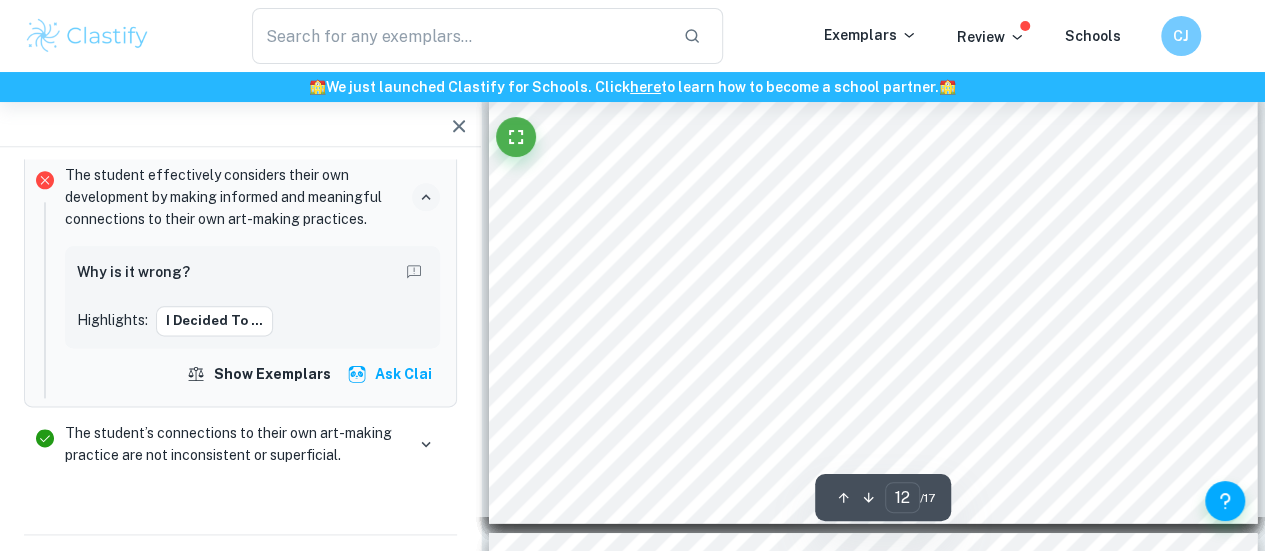 type on "11" 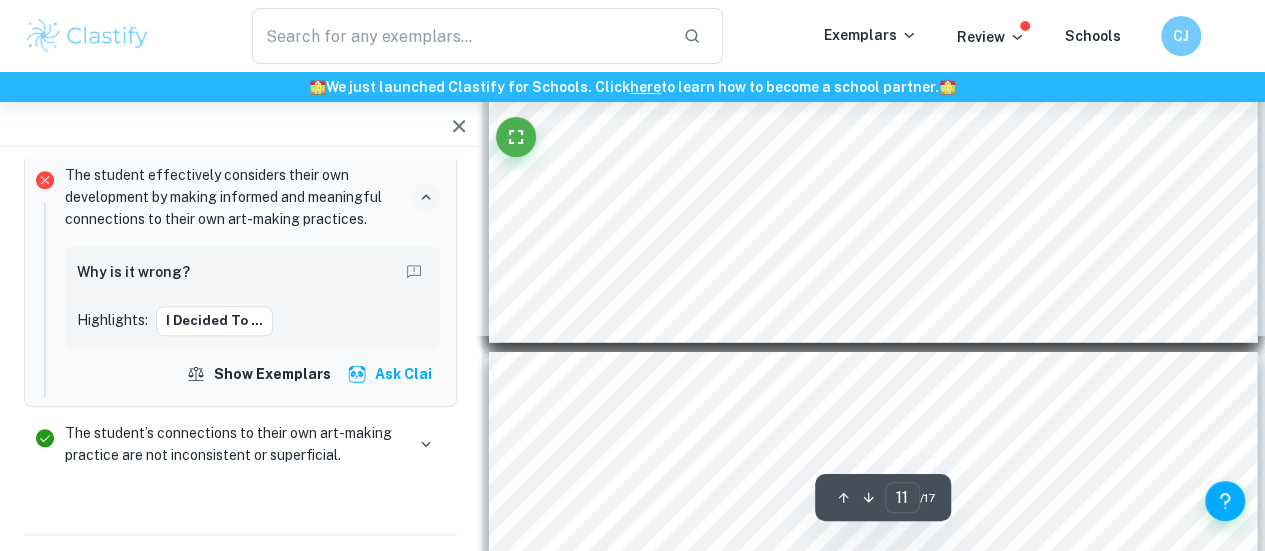 scroll, scrollTop: 4594, scrollLeft: 0, axis: vertical 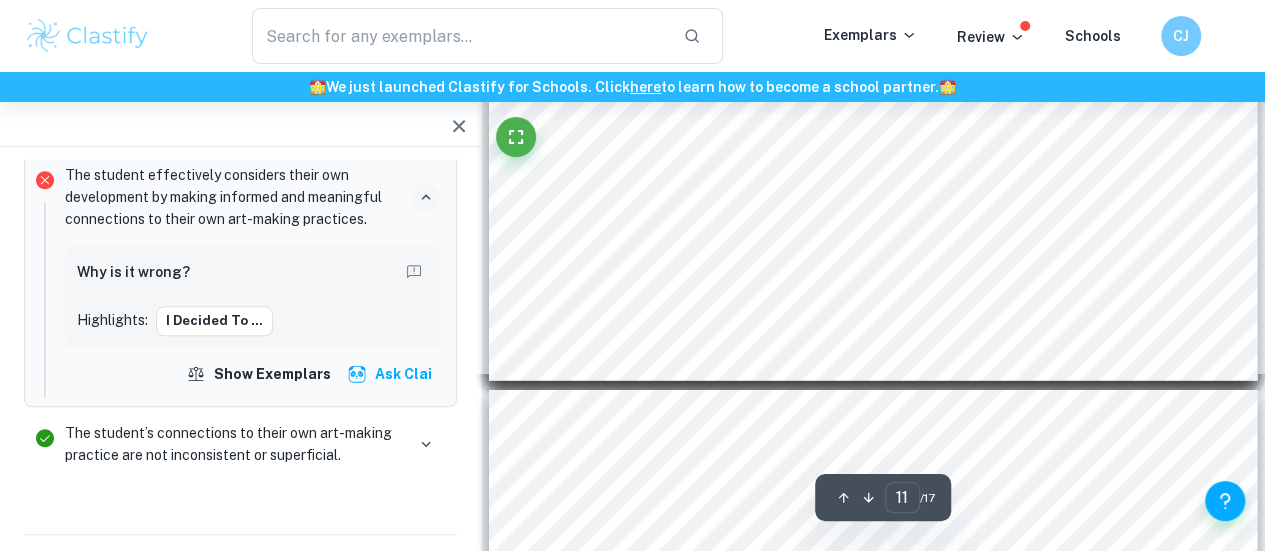 click 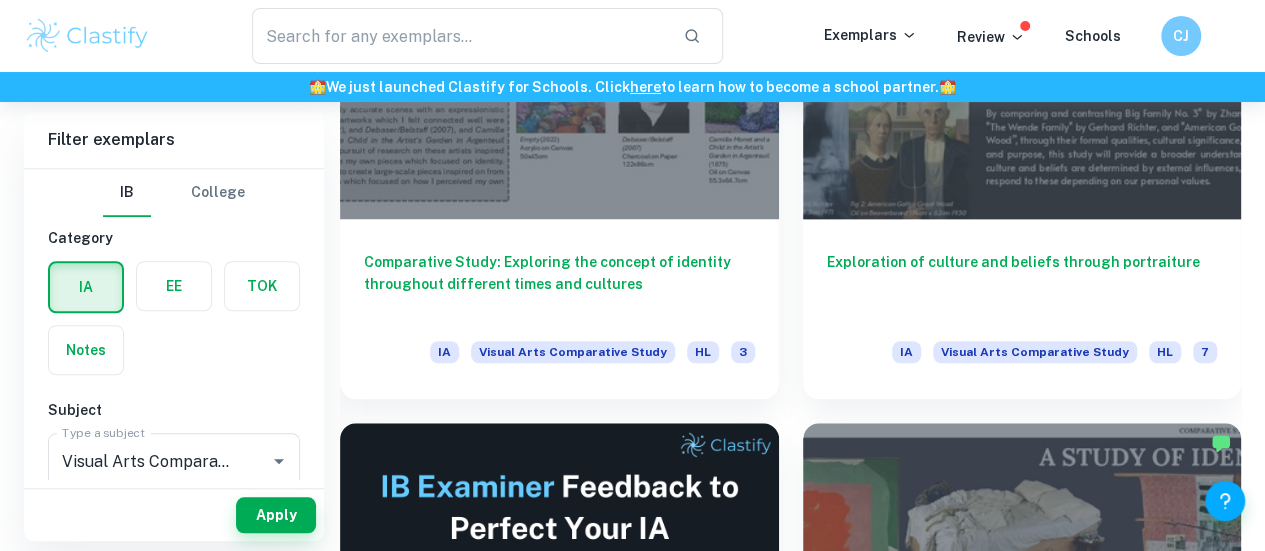 scroll, scrollTop: 900, scrollLeft: 0, axis: vertical 